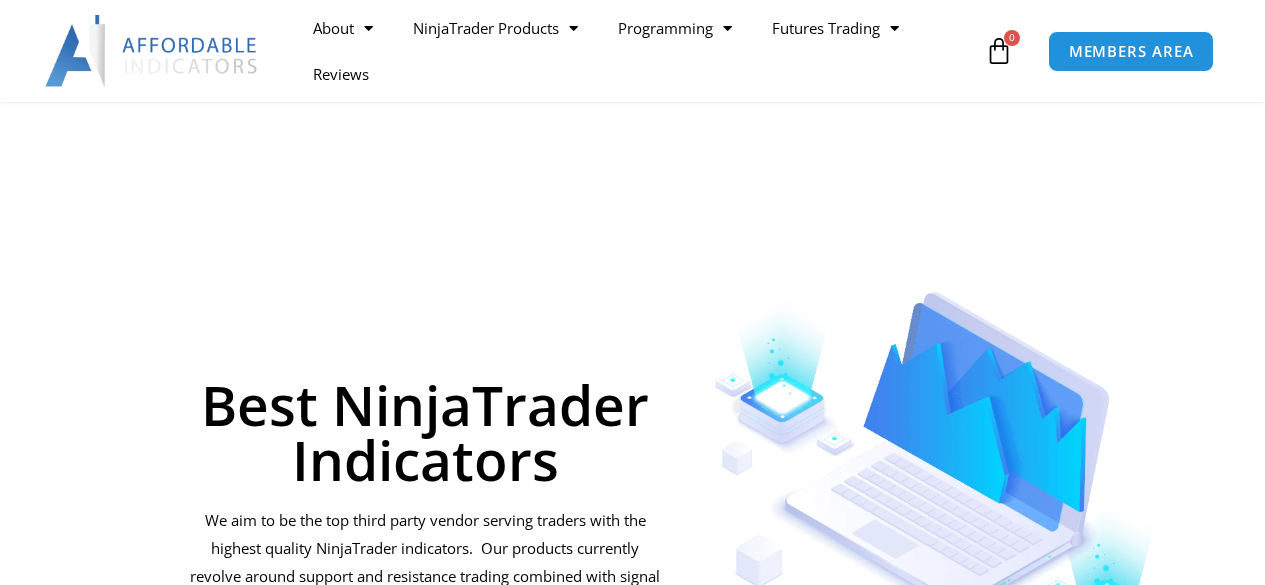 scroll, scrollTop: 454, scrollLeft: 0, axis: vertical 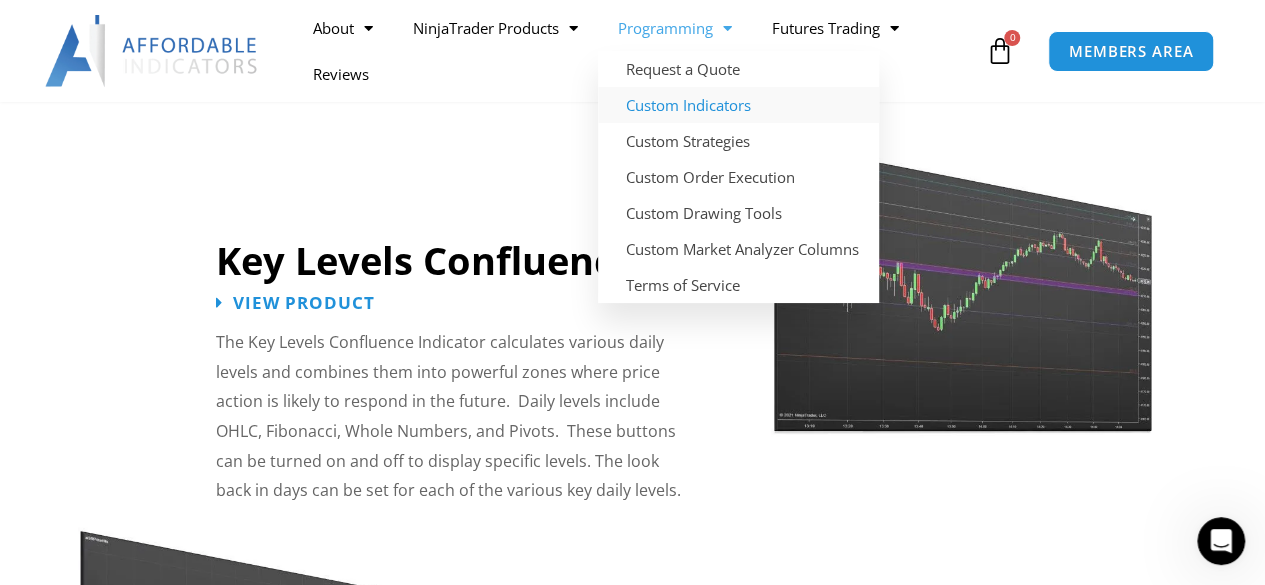 click on "Custom Indicators" 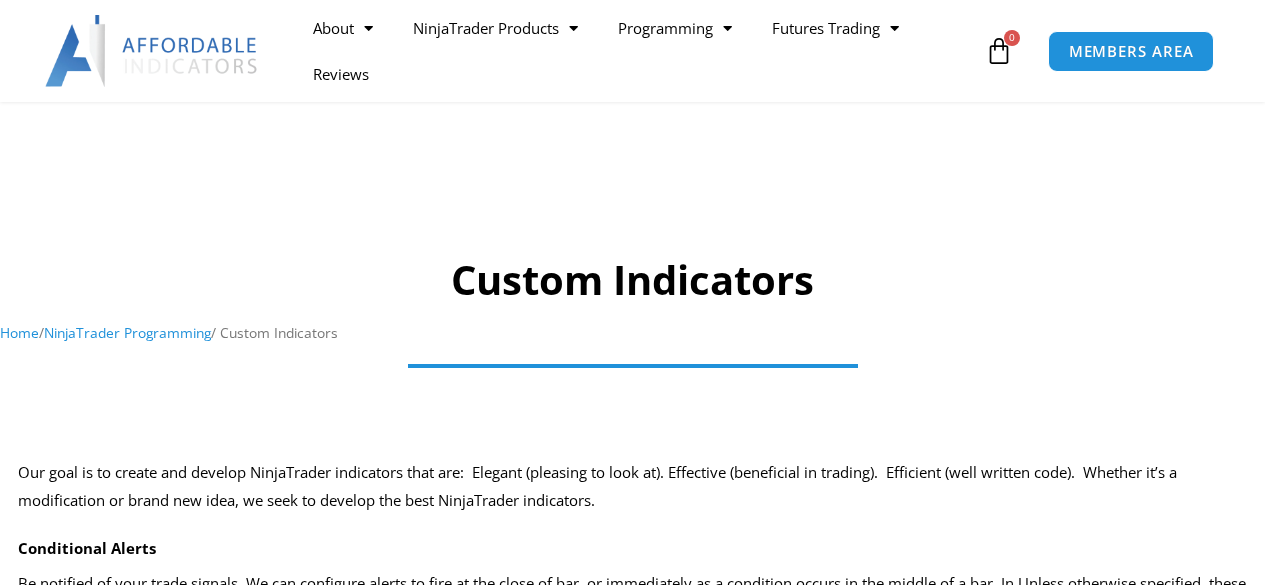 scroll, scrollTop: 400, scrollLeft: 0, axis: vertical 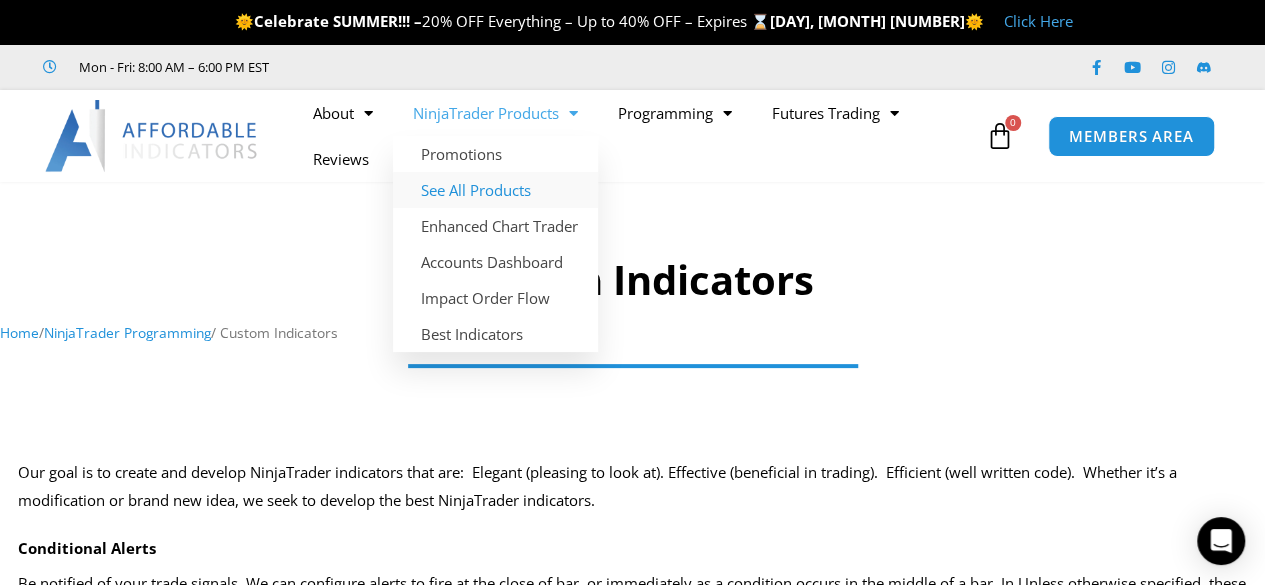 click on "See All Products" 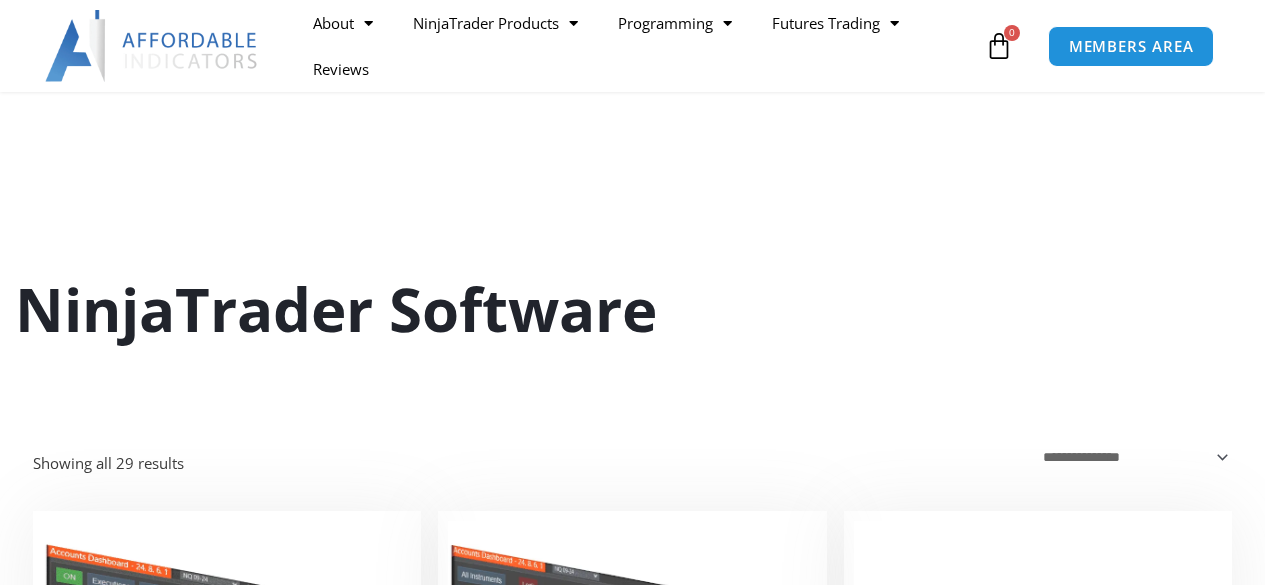 scroll, scrollTop: 200, scrollLeft: 0, axis: vertical 